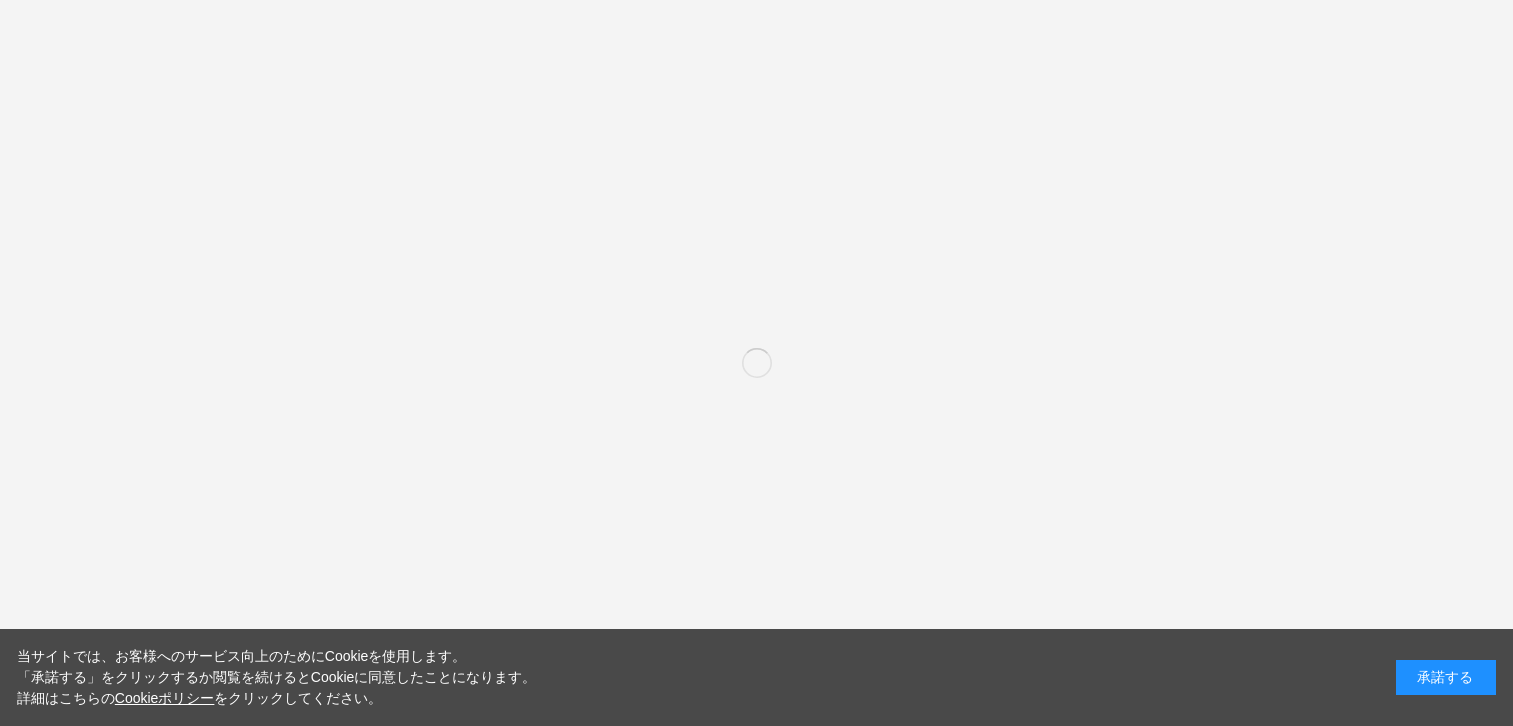scroll, scrollTop: 0, scrollLeft: 0, axis: both 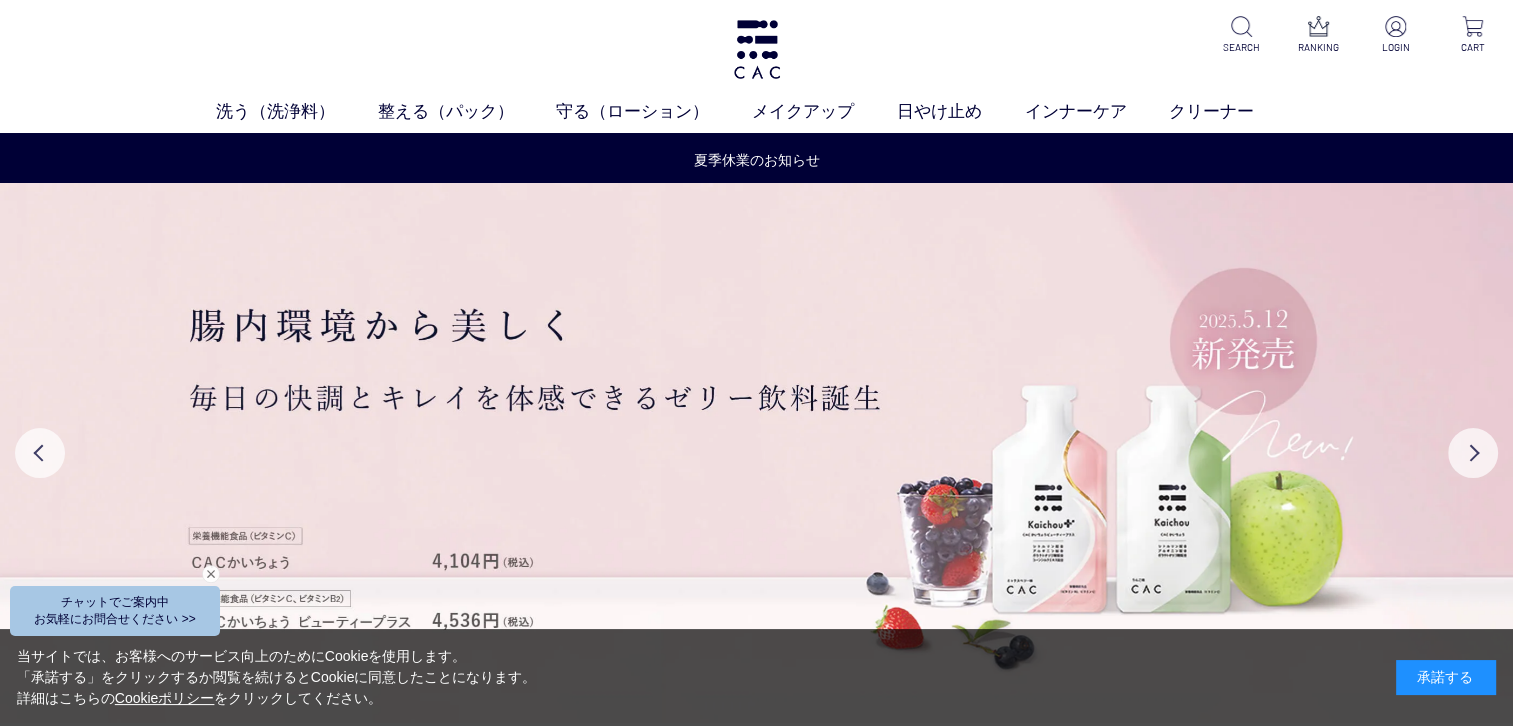click on "【いつでも10％OFF】お得な定期購入のご案内 夏季休業のお知らせ 5,500円以上で送料無料・最短当日16時迄発送（土日祝は除く） 【いつでも10％OFF】お得な定期購入のご案内 夏季休業のお知らせ 5,500円以上で送料無料・最短当日16時迄発送（土日祝は除く） 【いつでも10％OFF】お得な定期購入のご案内" at bounding box center (756, 133) 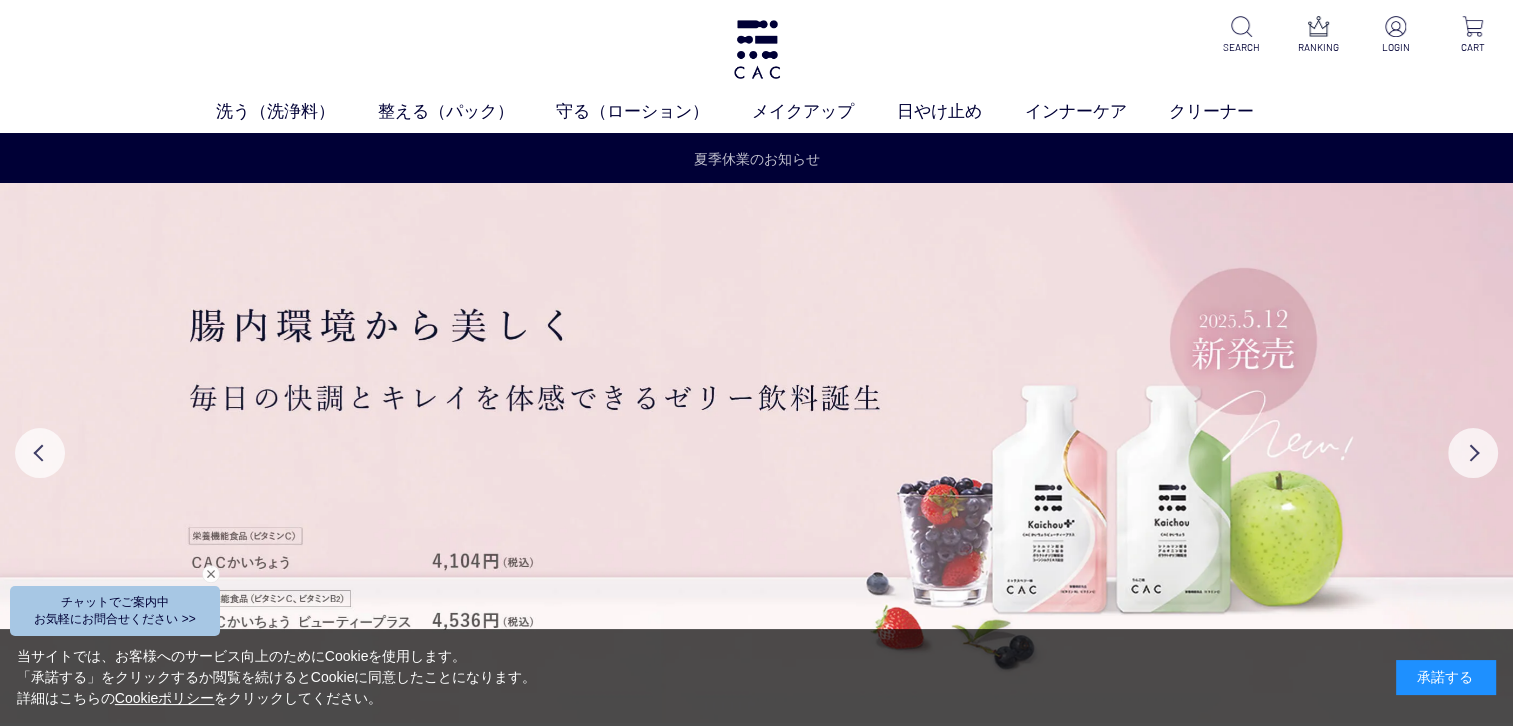 click on "夏季休業のお知らせ" at bounding box center [756, 159] 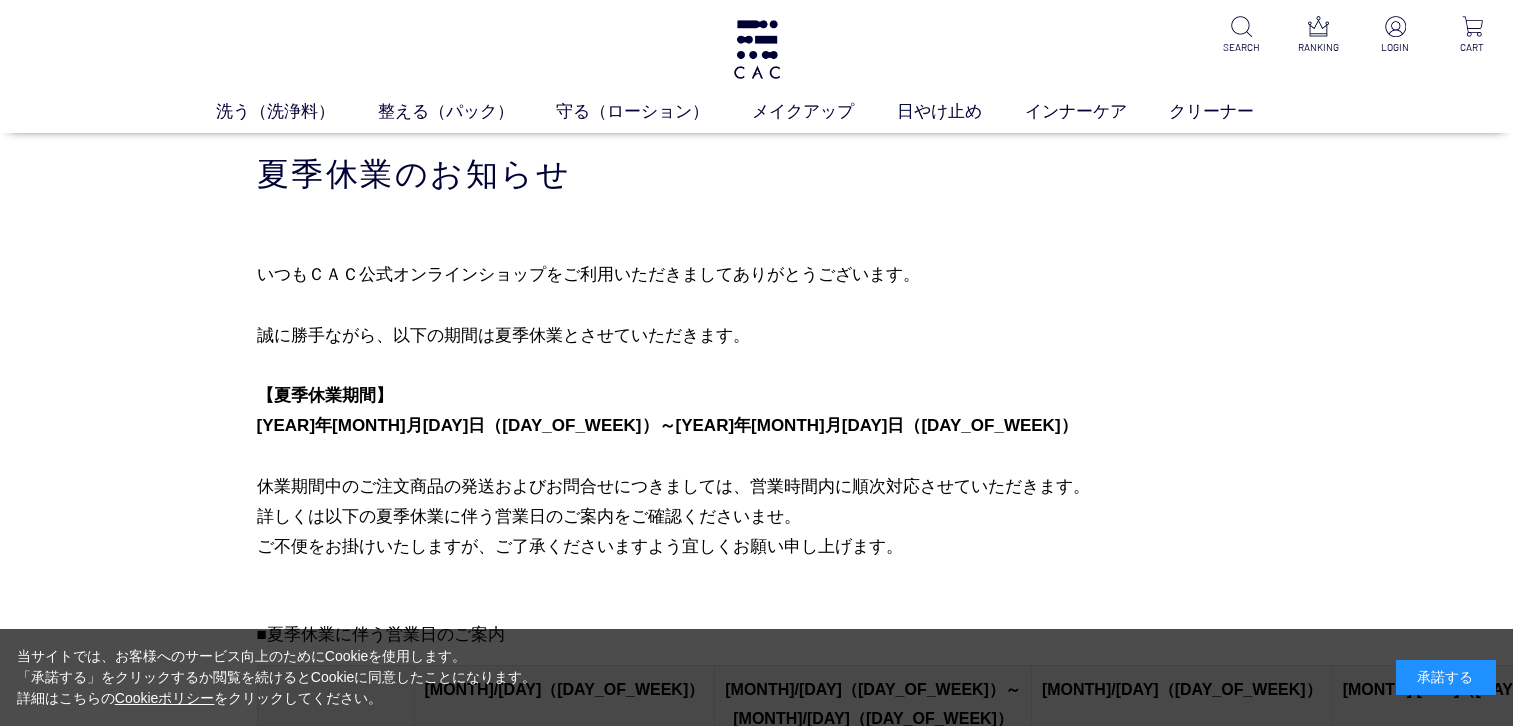 scroll, scrollTop: 0, scrollLeft: 0, axis: both 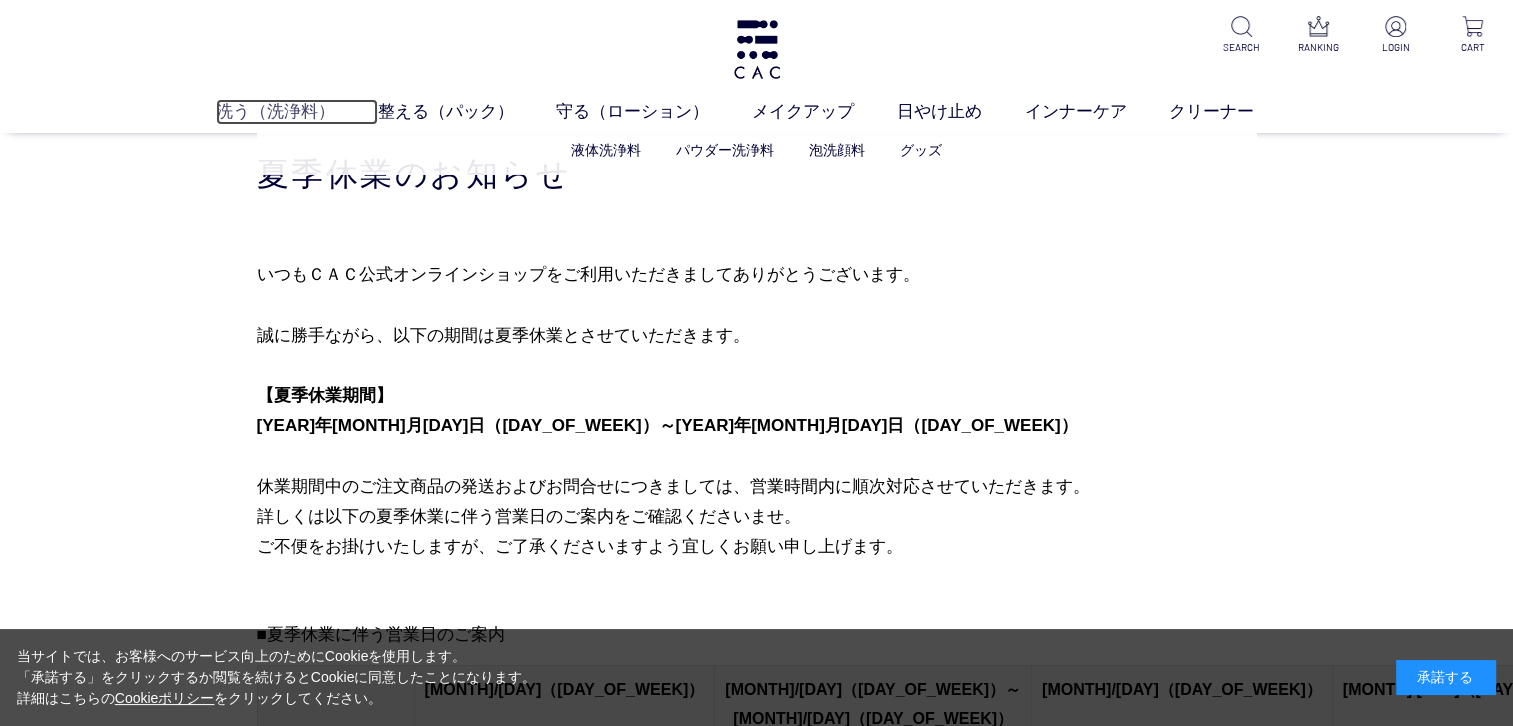 click on "洗う（洗浄料）" at bounding box center [297, 112] 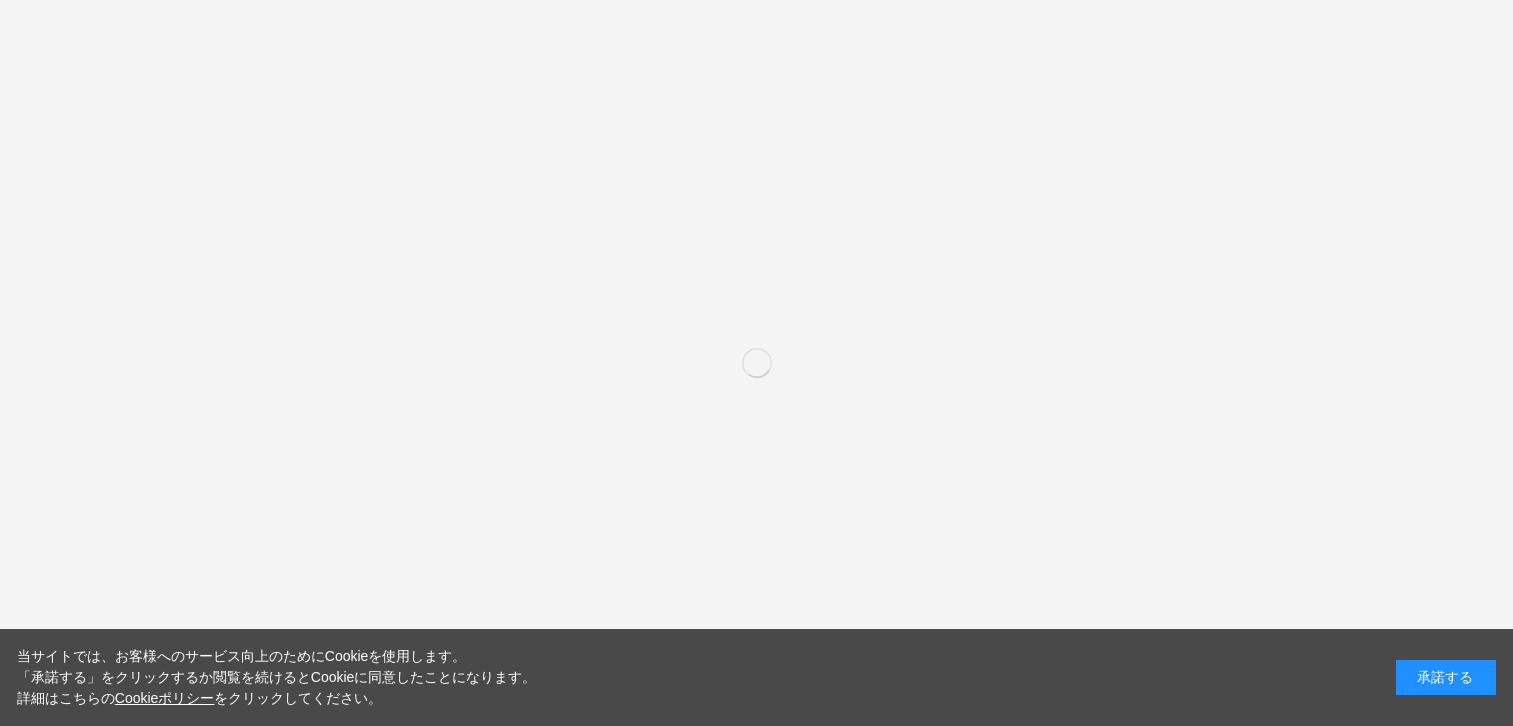 scroll, scrollTop: 0, scrollLeft: 0, axis: both 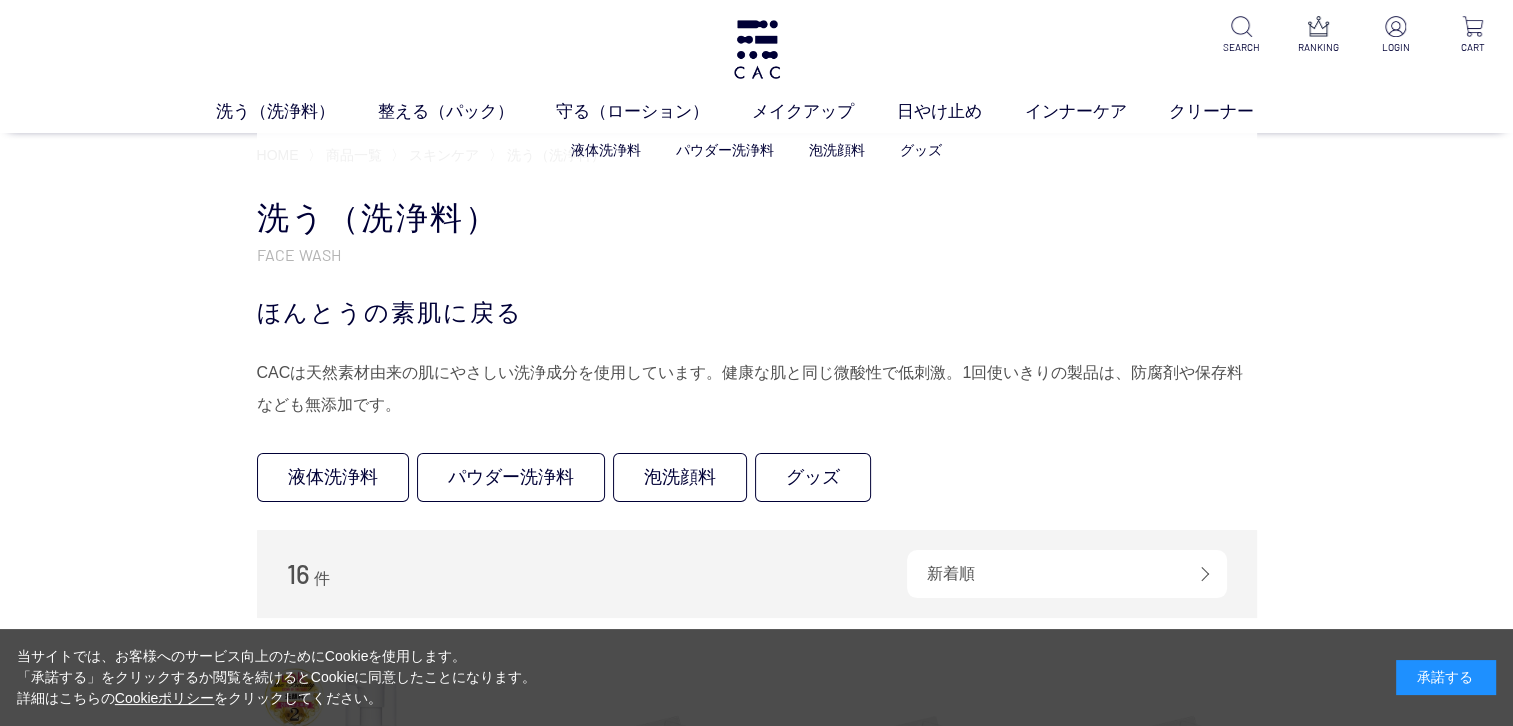 click on "液体洗浄料
パウダー洗浄料
泡洗顔料
グッズ" at bounding box center (757, 150) 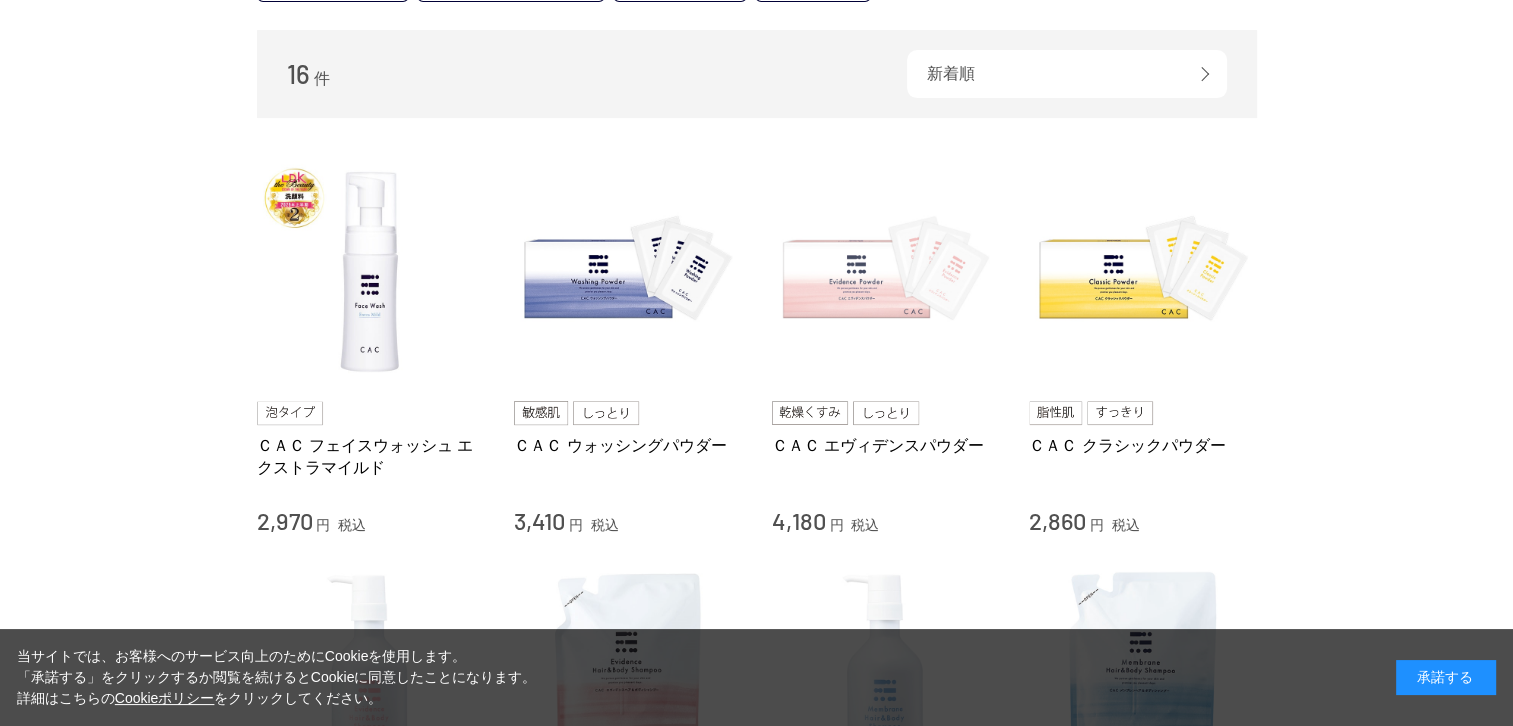 scroll, scrollTop: 0, scrollLeft: 0, axis: both 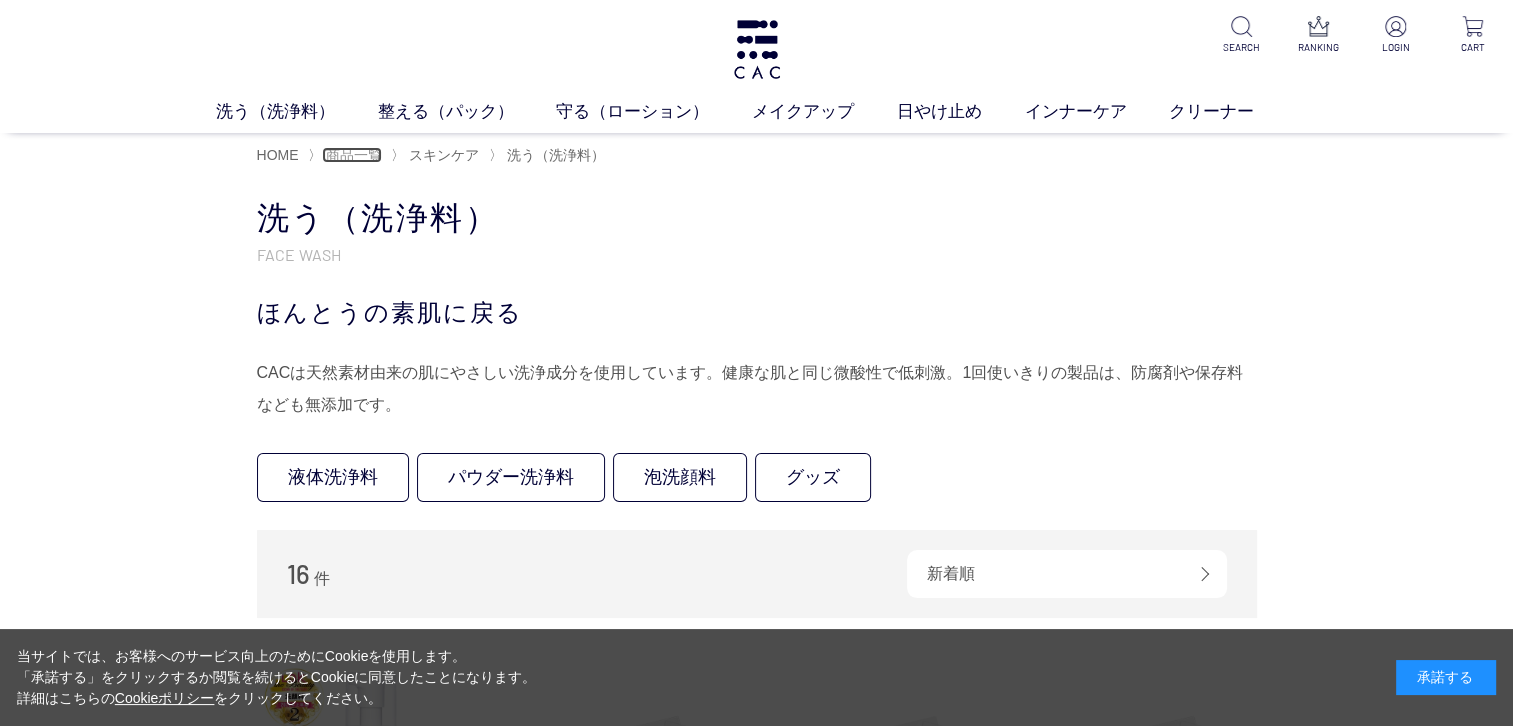 click on "商品一覧" at bounding box center [354, 155] 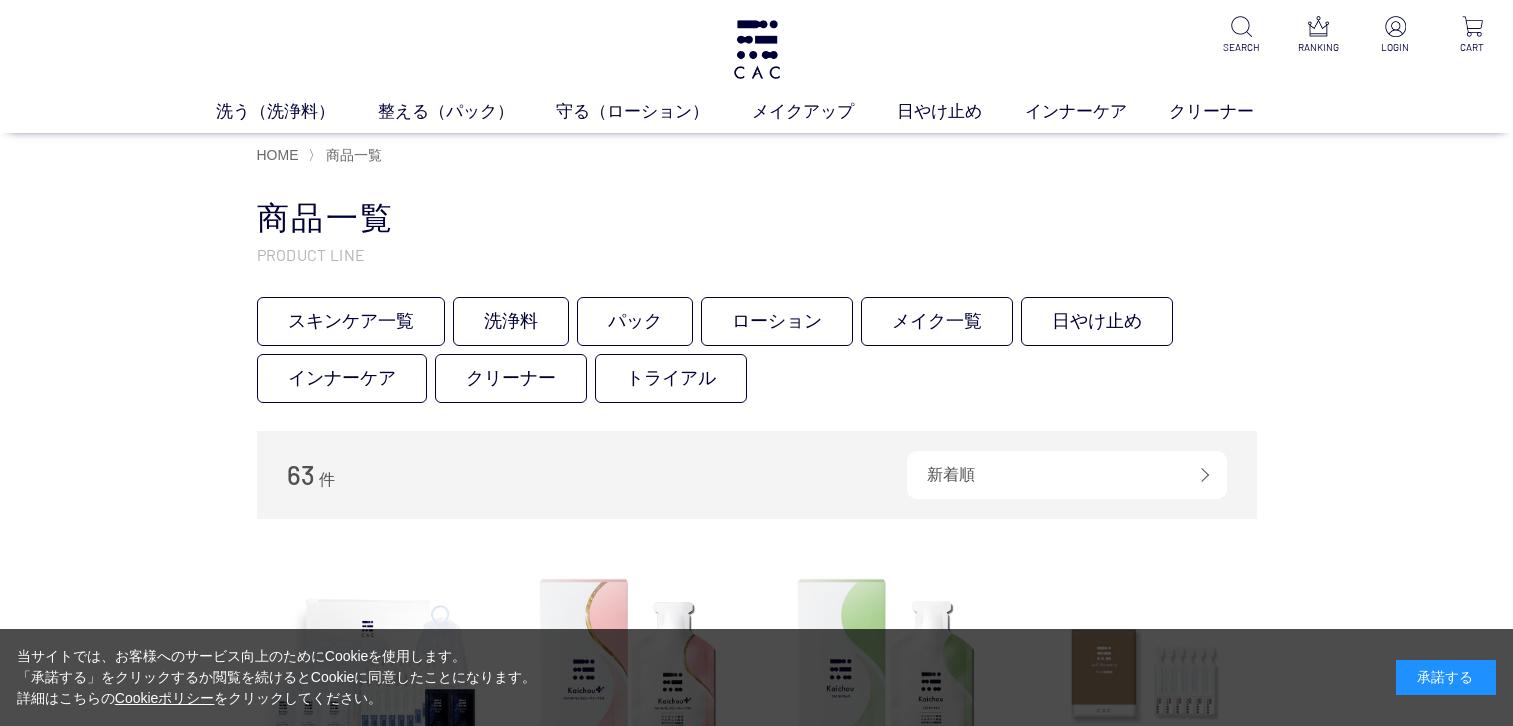 scroll, scrollTop: 0, scrollLeft: 0, axis: both 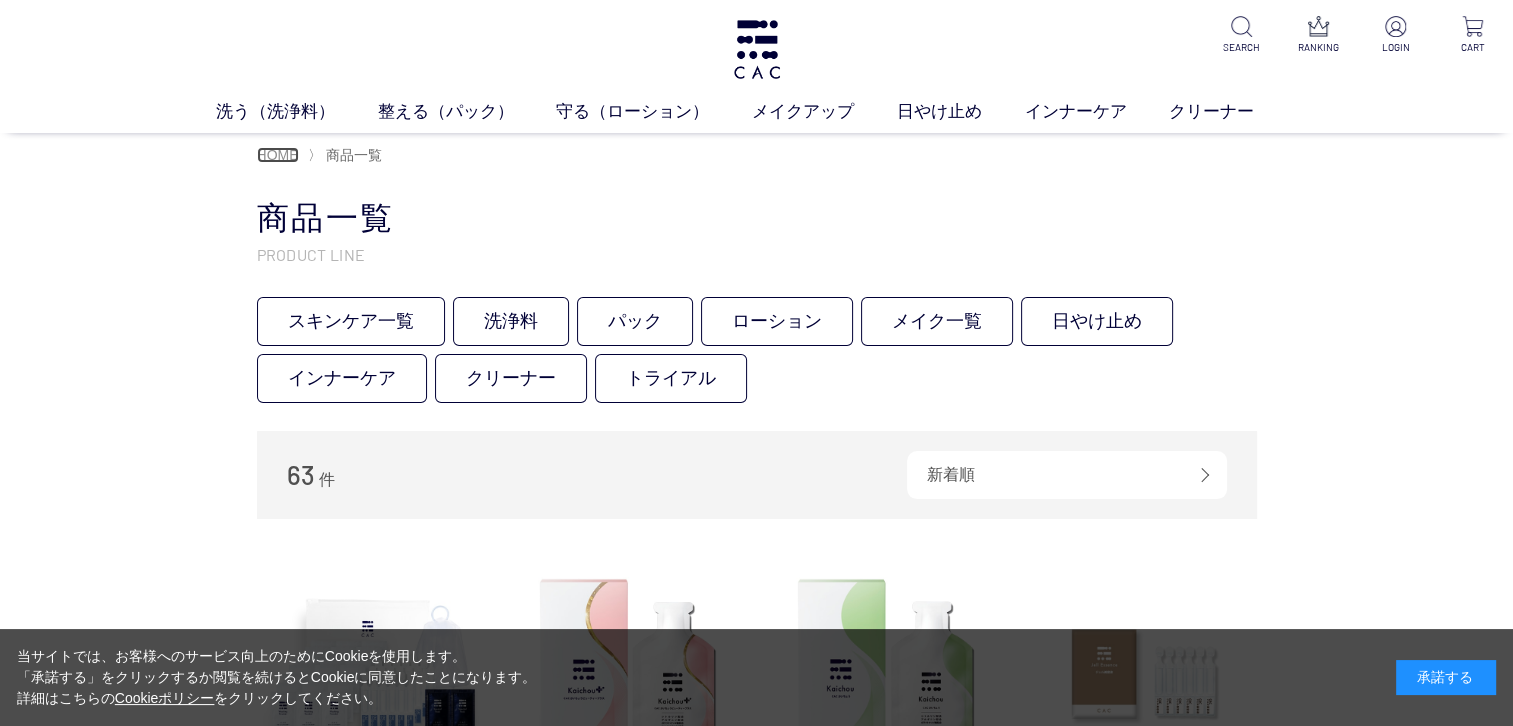 click on "HOME" at bounding box center (278, 155) 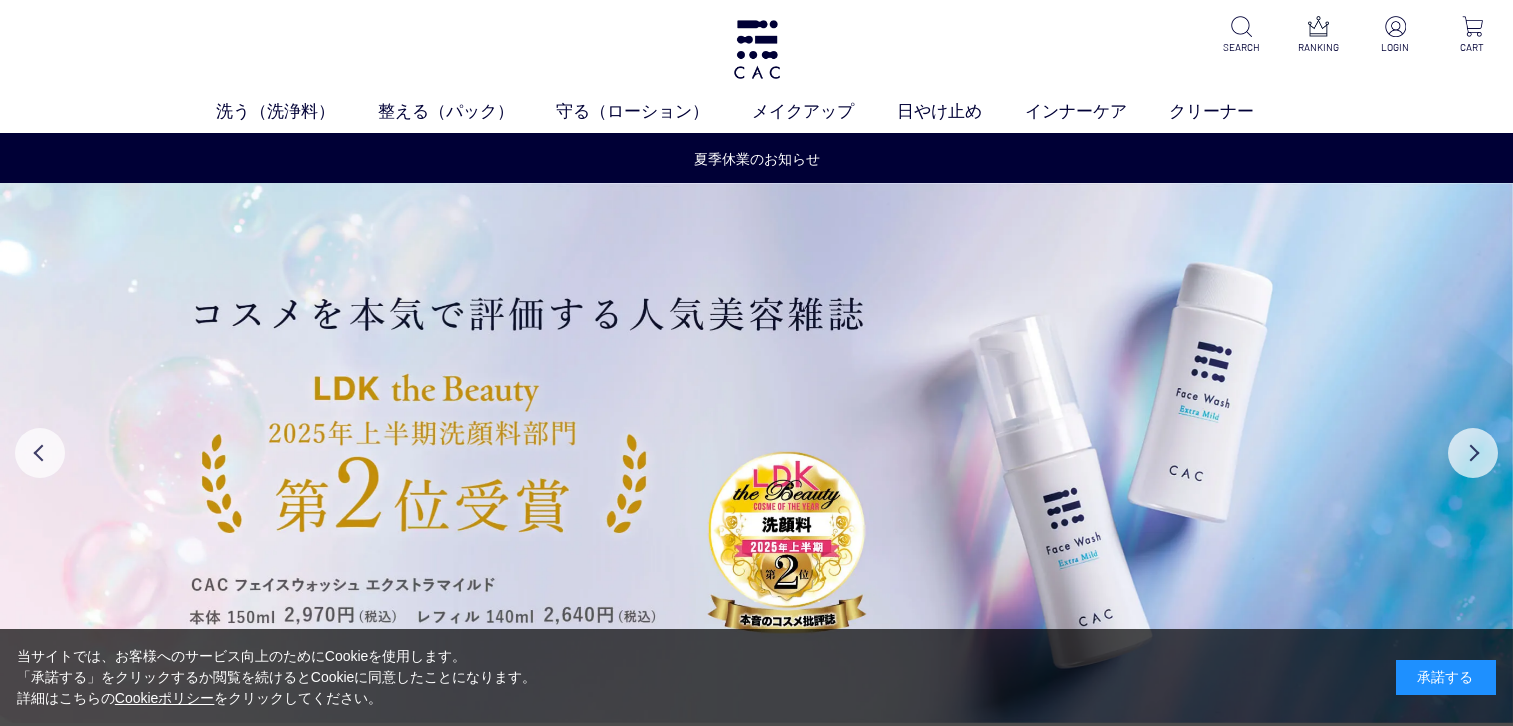 scroll, scrollTop: 0, scrollLeft: 0, axis: both 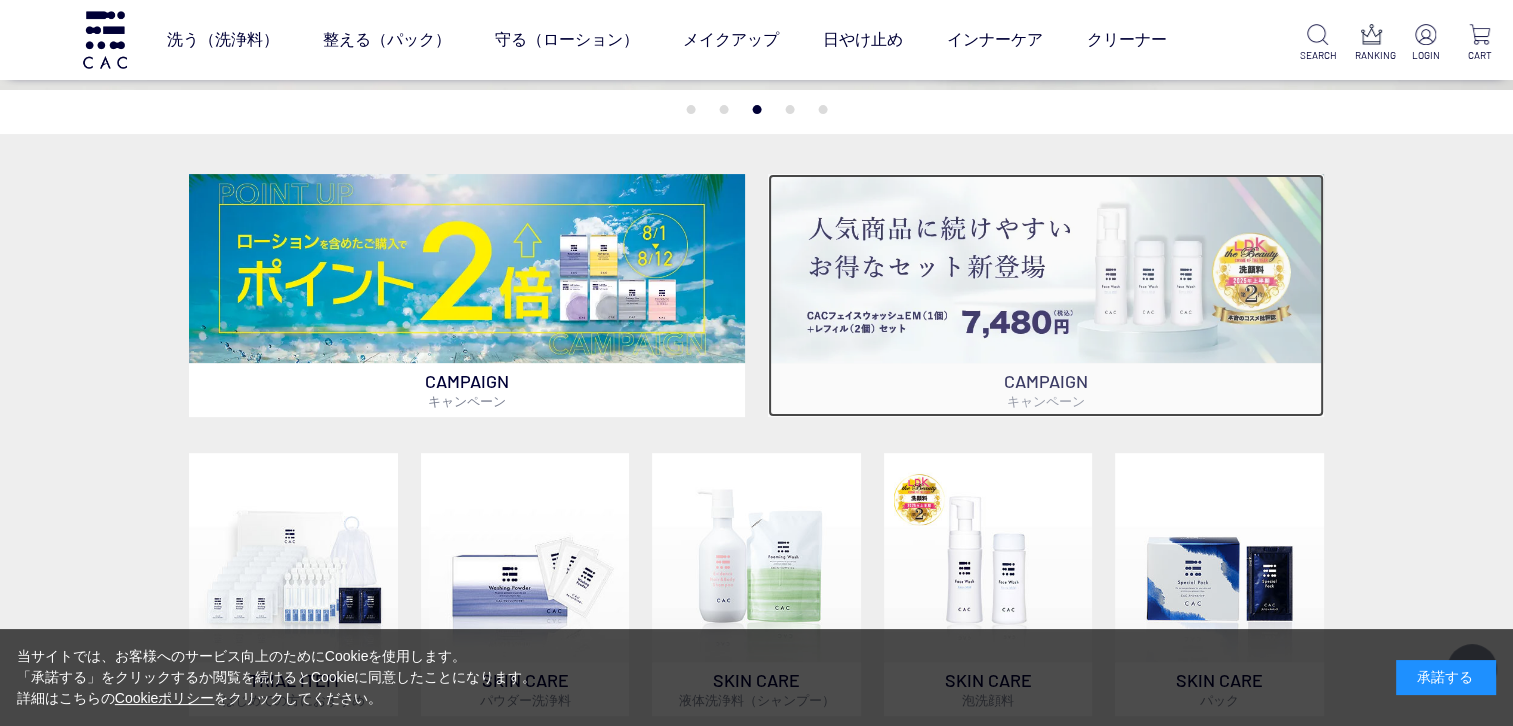 click on "CAMPAIGN キャンペーン" at bounding box center (1046, 390) 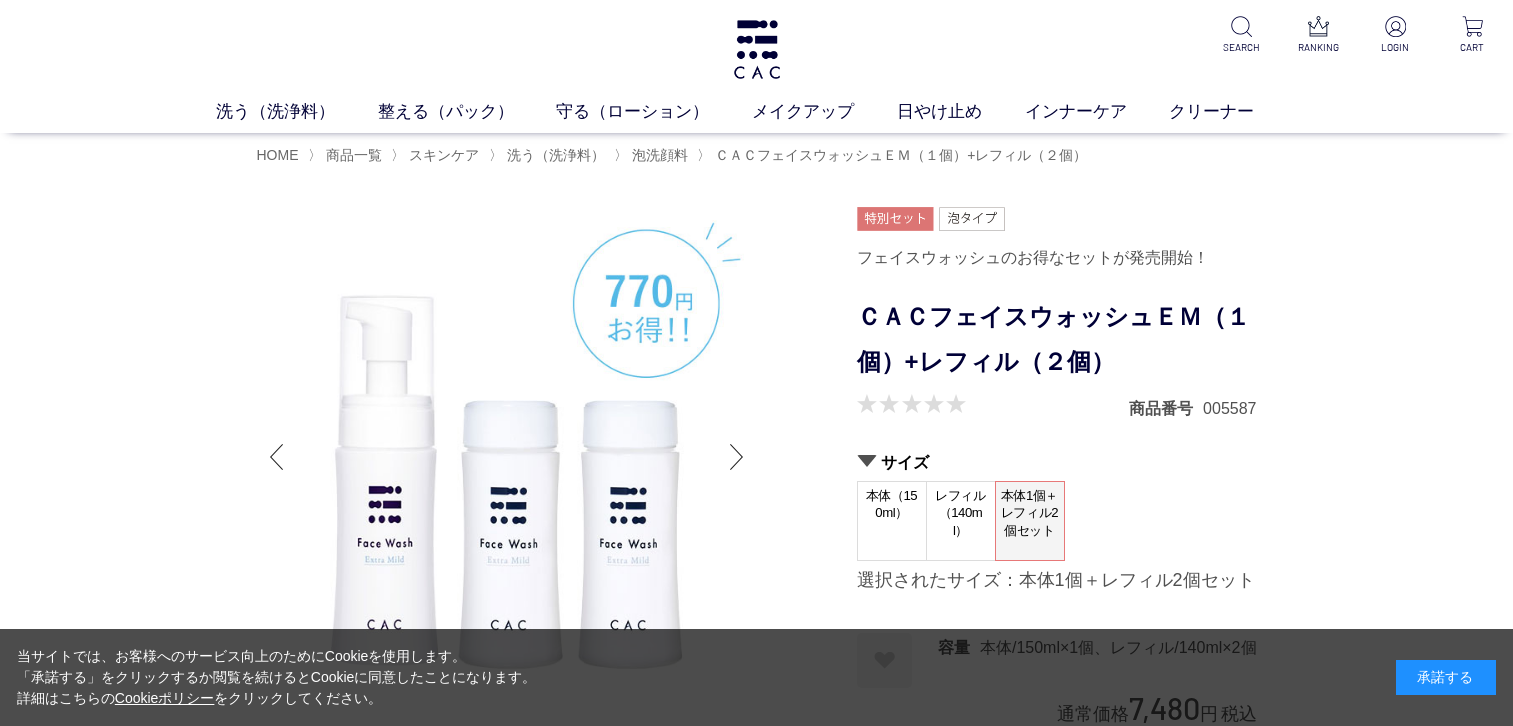 scroll, scrollTop: 0, scrollLeft: 0, axis: both 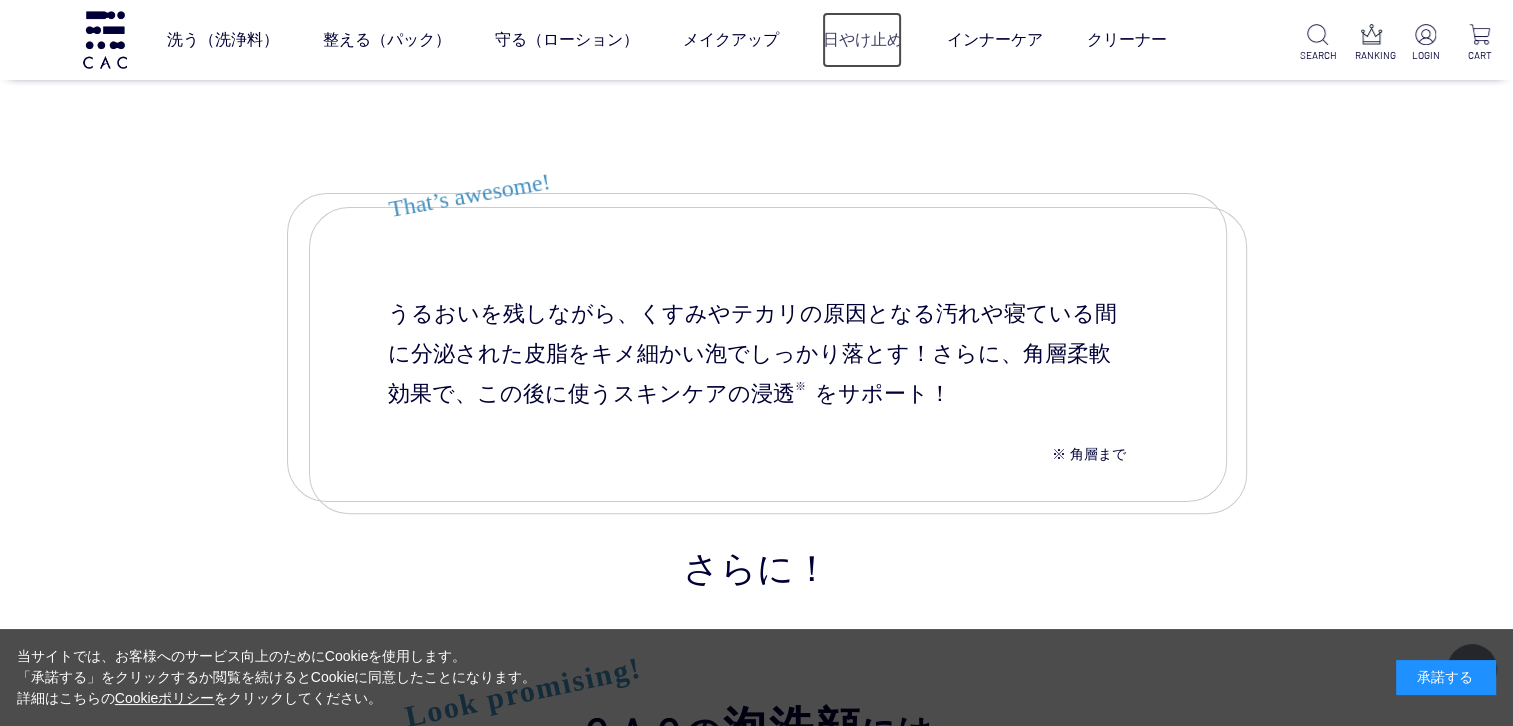 click on "日やけ止め" at bounding box center (862, 40) 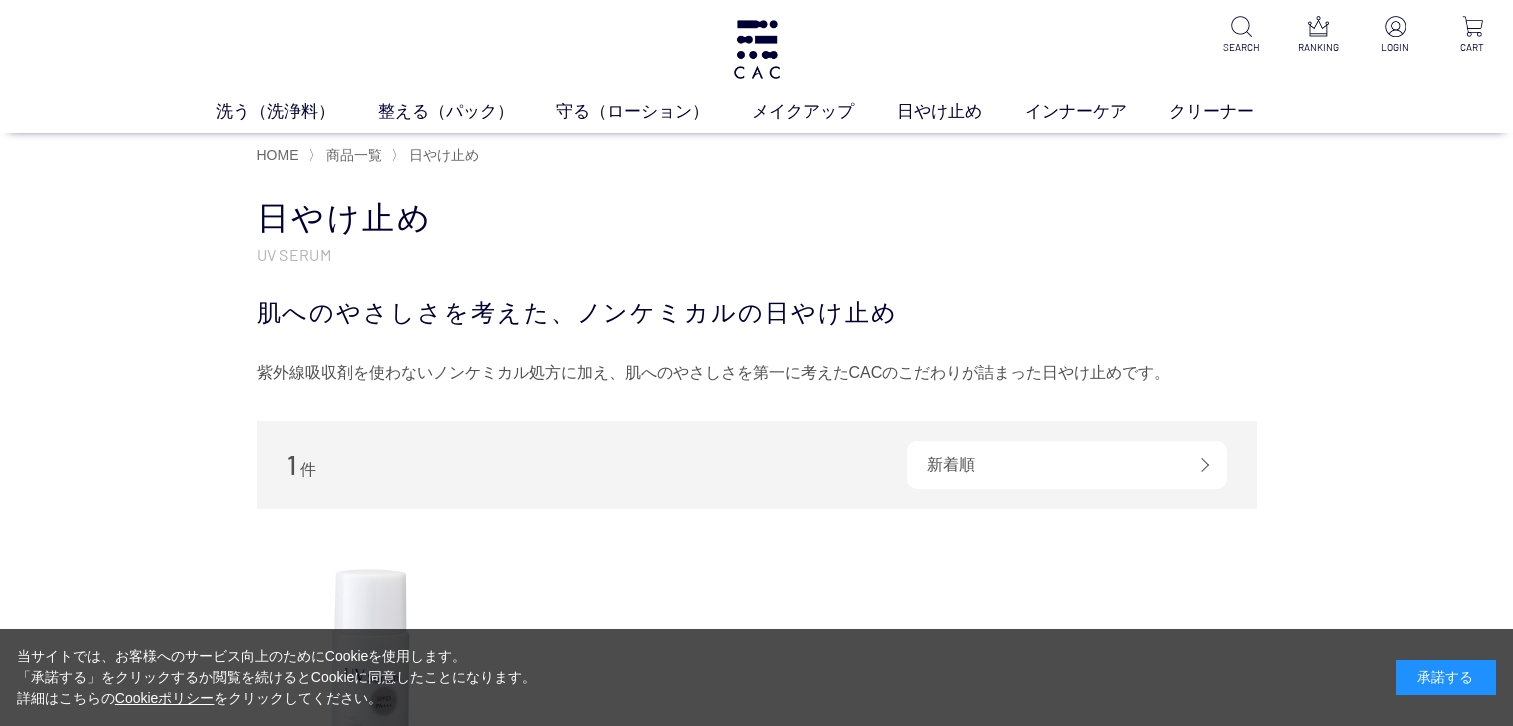 scroll, scrollTop: 0, scrollLeft: 0, axis: both 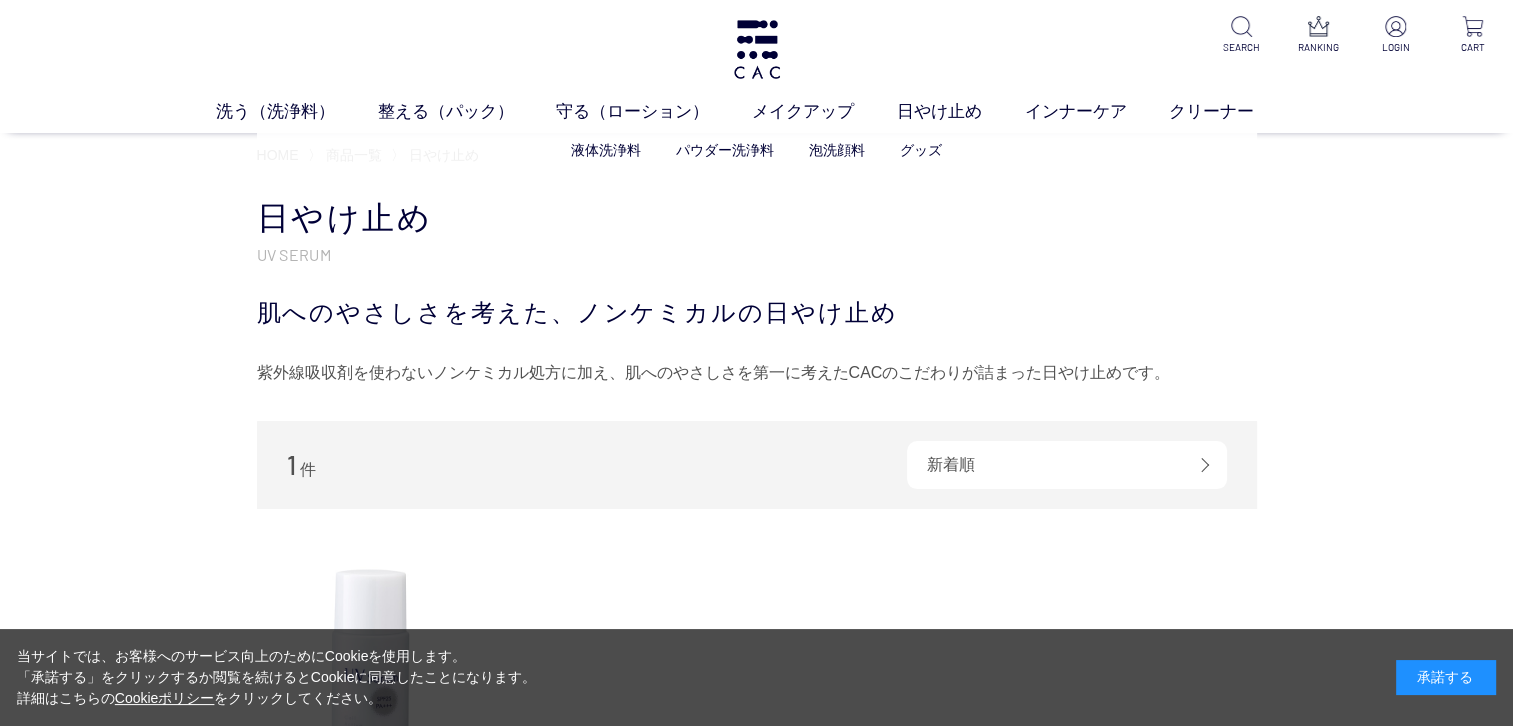 click on "液体洗浄料
パウダー洗浄料
泡洗顔料
グッズ" at bounding box center [757, 150] 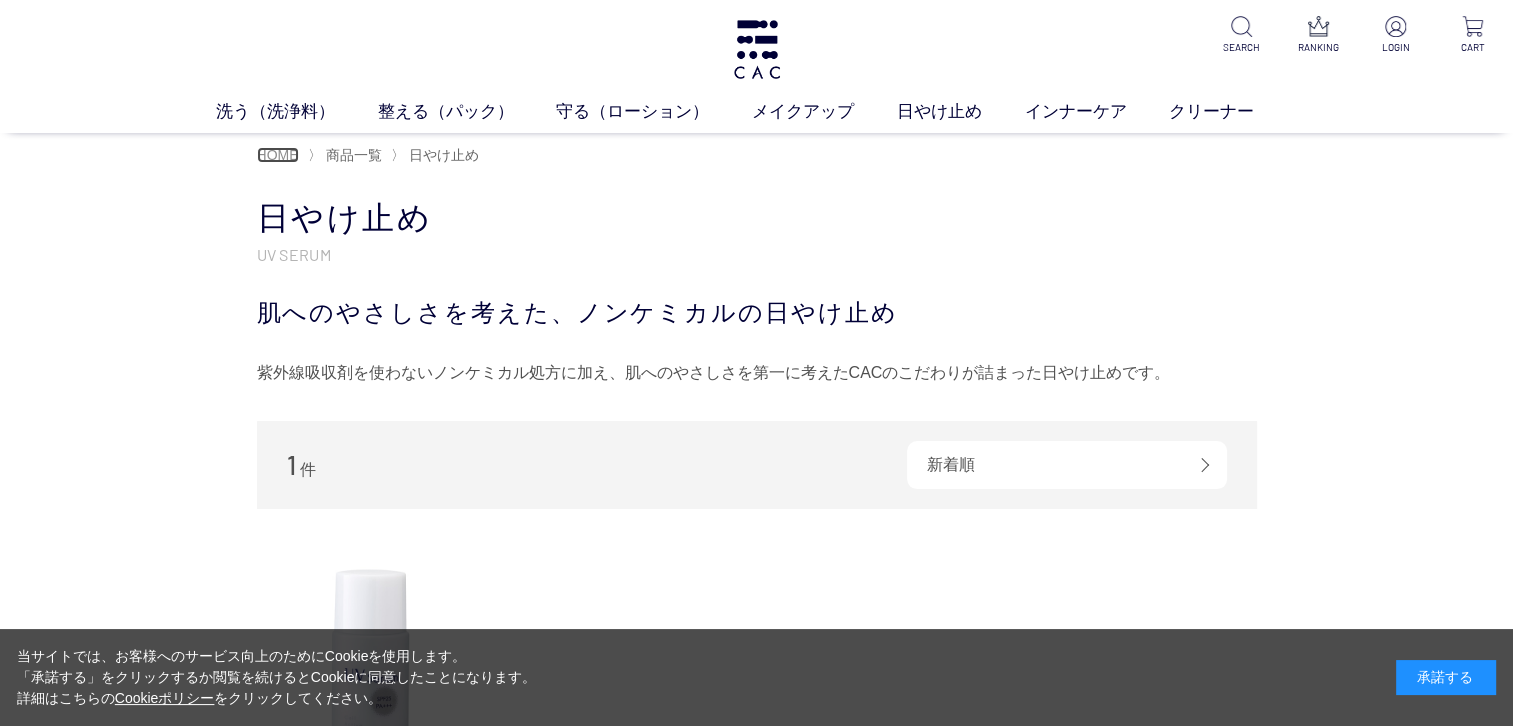 click on "HOME" at bounding box center [278, 155] 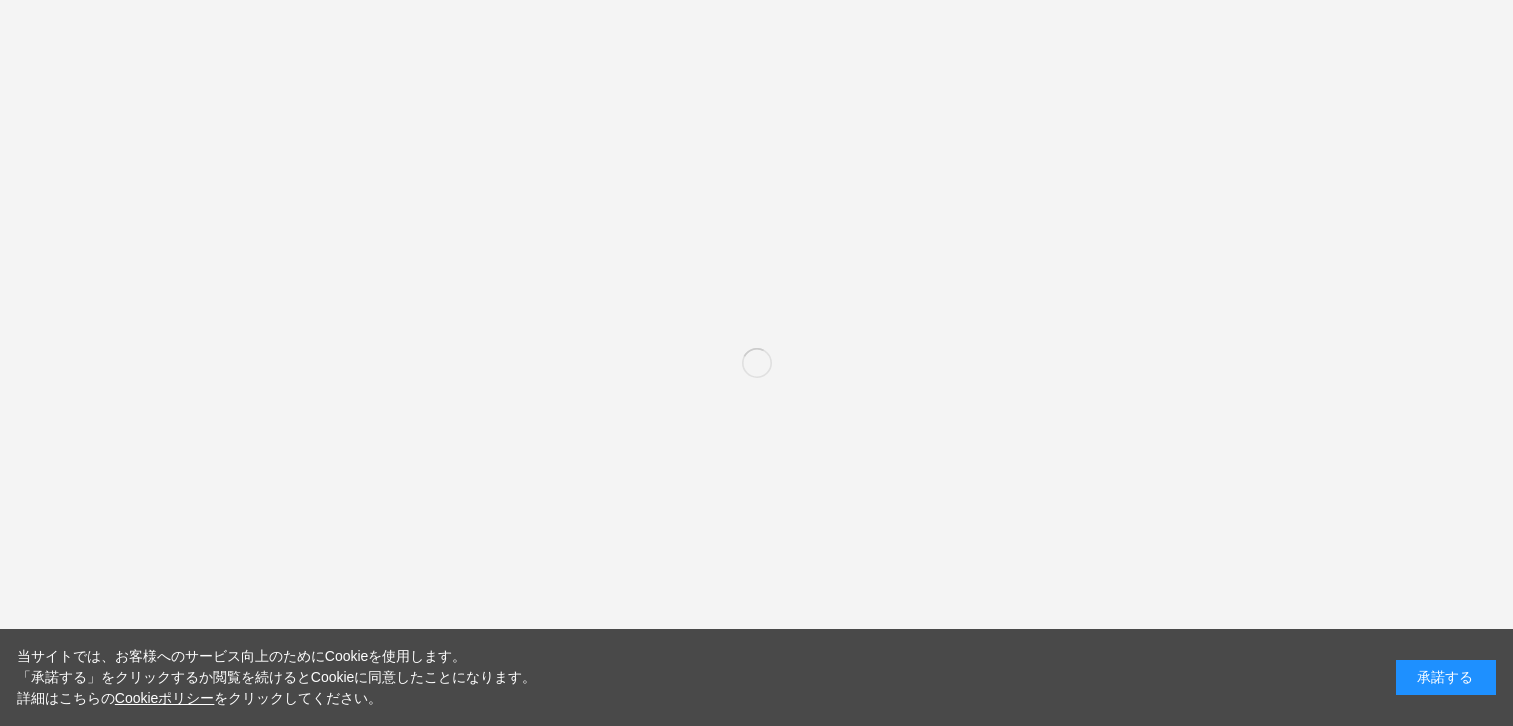 scroll, scrollTop: 0, scrollLeft: 0, axis: both 